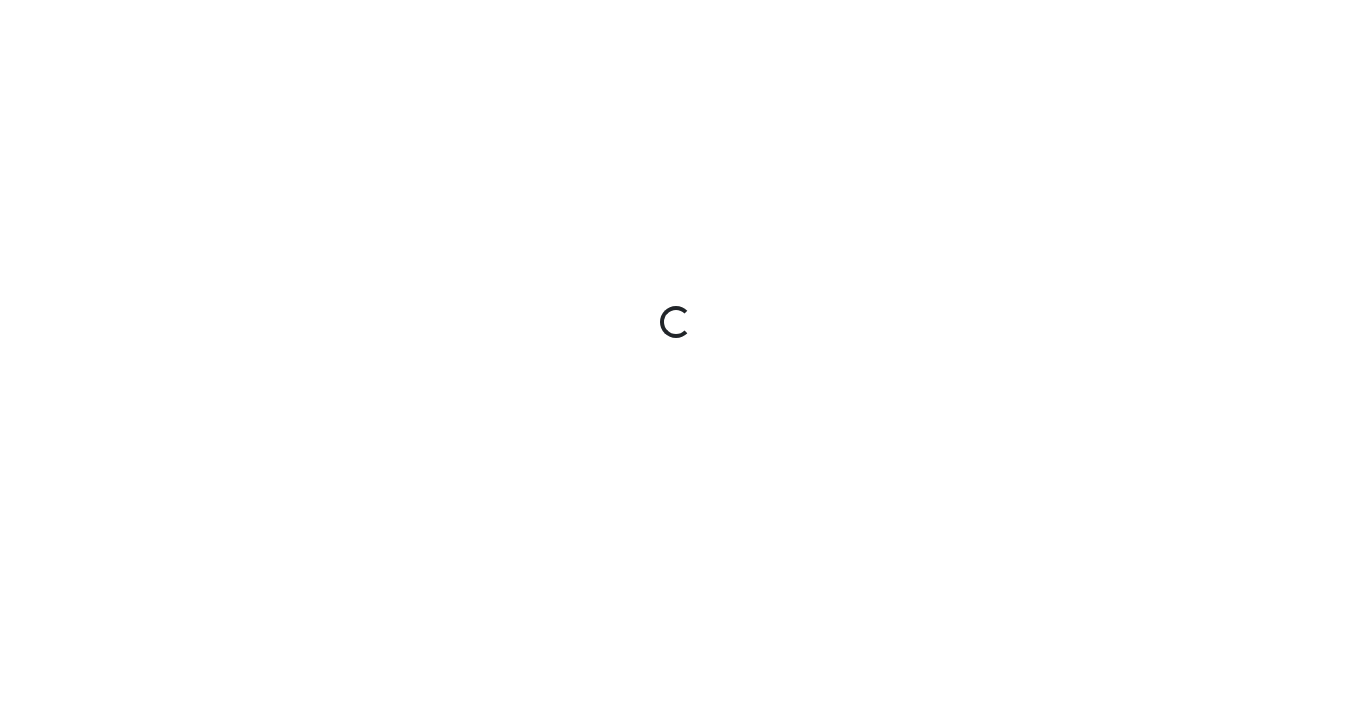scroll, scrollTop: 0, scrollLeft: 0, axis: both 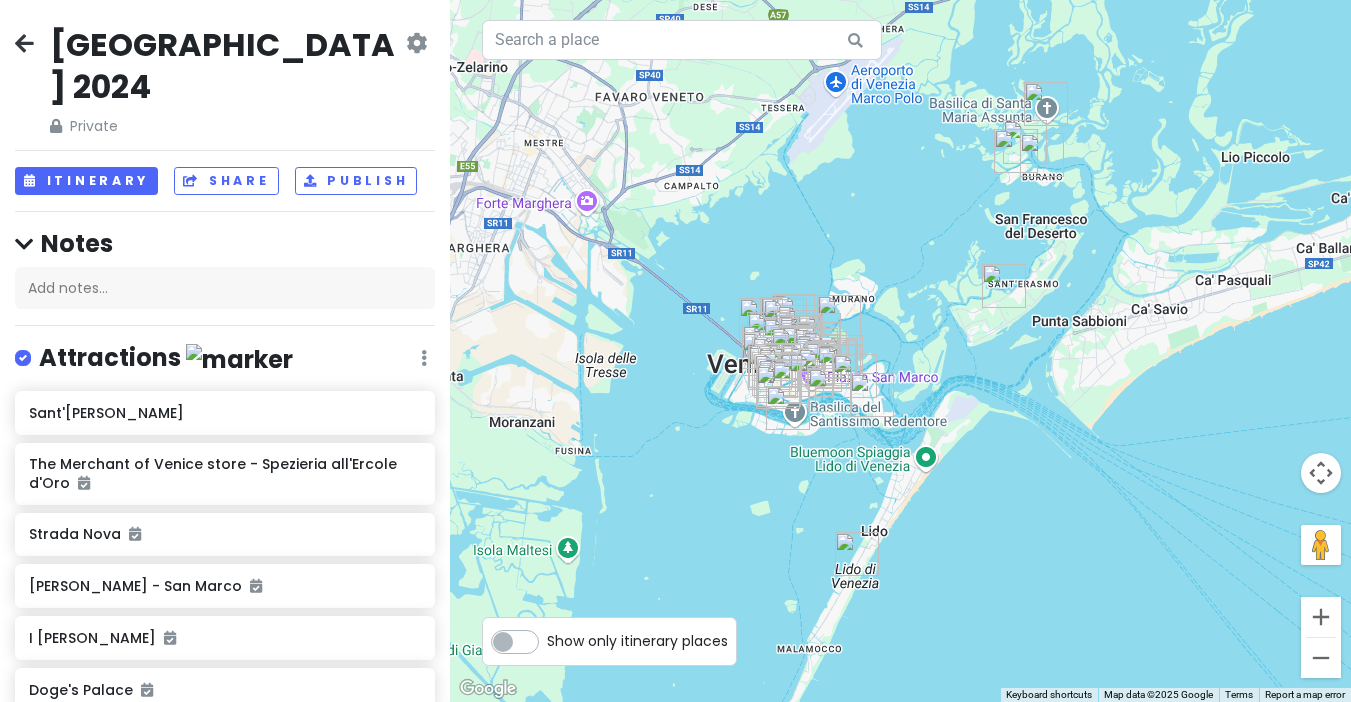 click at bounding box center (24, 45) 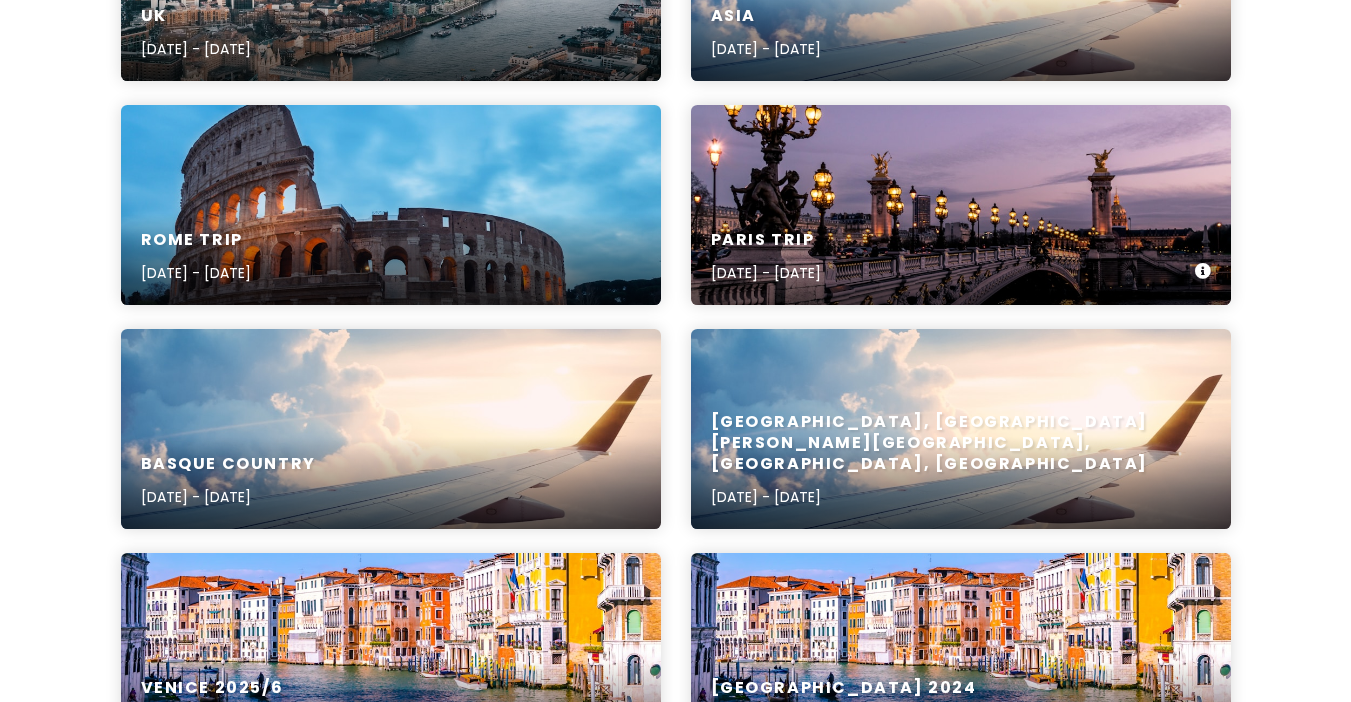 scroll, scrollTop: 661, scrollLeft: 0, axis: vertical 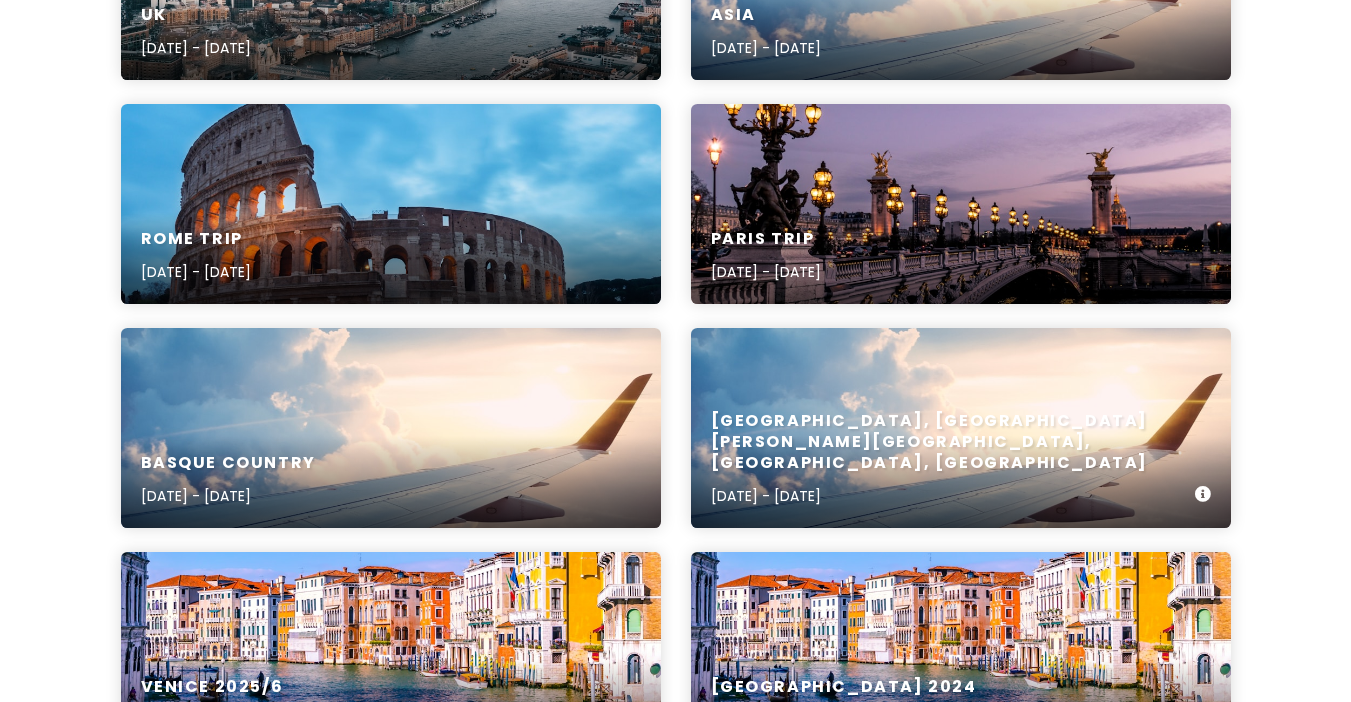 click on "[GEOGRAPHIC_DATA], [GEOGRAPHIC_DATA][PERSON_NAME][GEOGRAPHIC_DATA], [GEOGRAPHIC_DATA], [GEOGRAPHIC_DATA]" at bounding box center [953, 442] 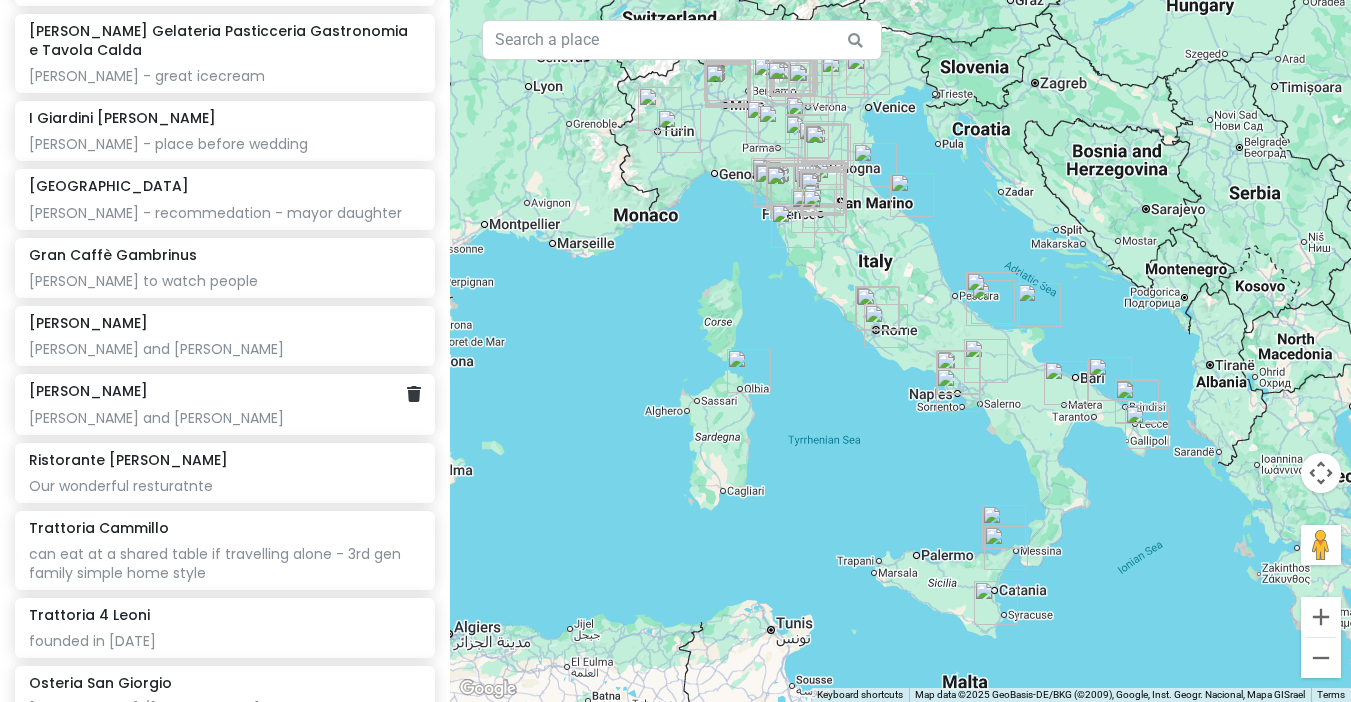 scroll, scrollTop: 9272, scrollLeft: 0, axis: vertical 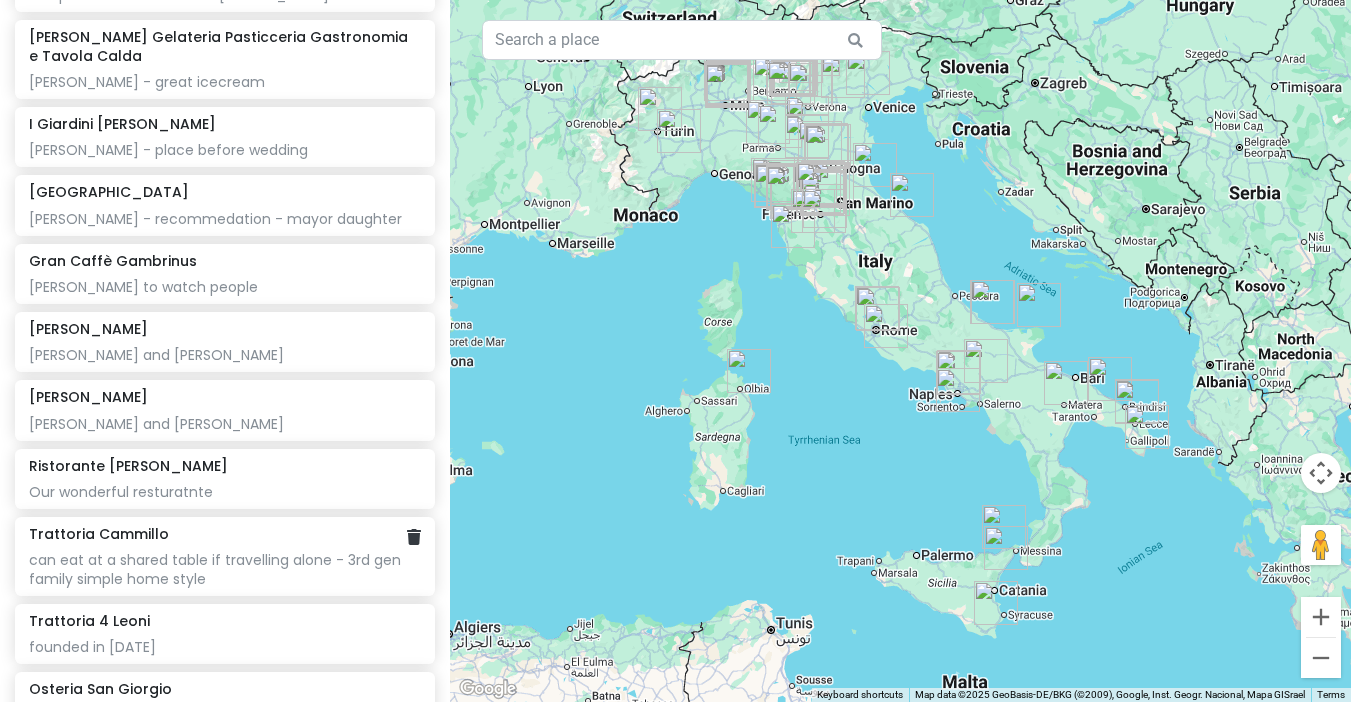 click on "can eat at a shared table if travelling alone - 3rd gen family simple home style" at bounding box center [225, -7677] 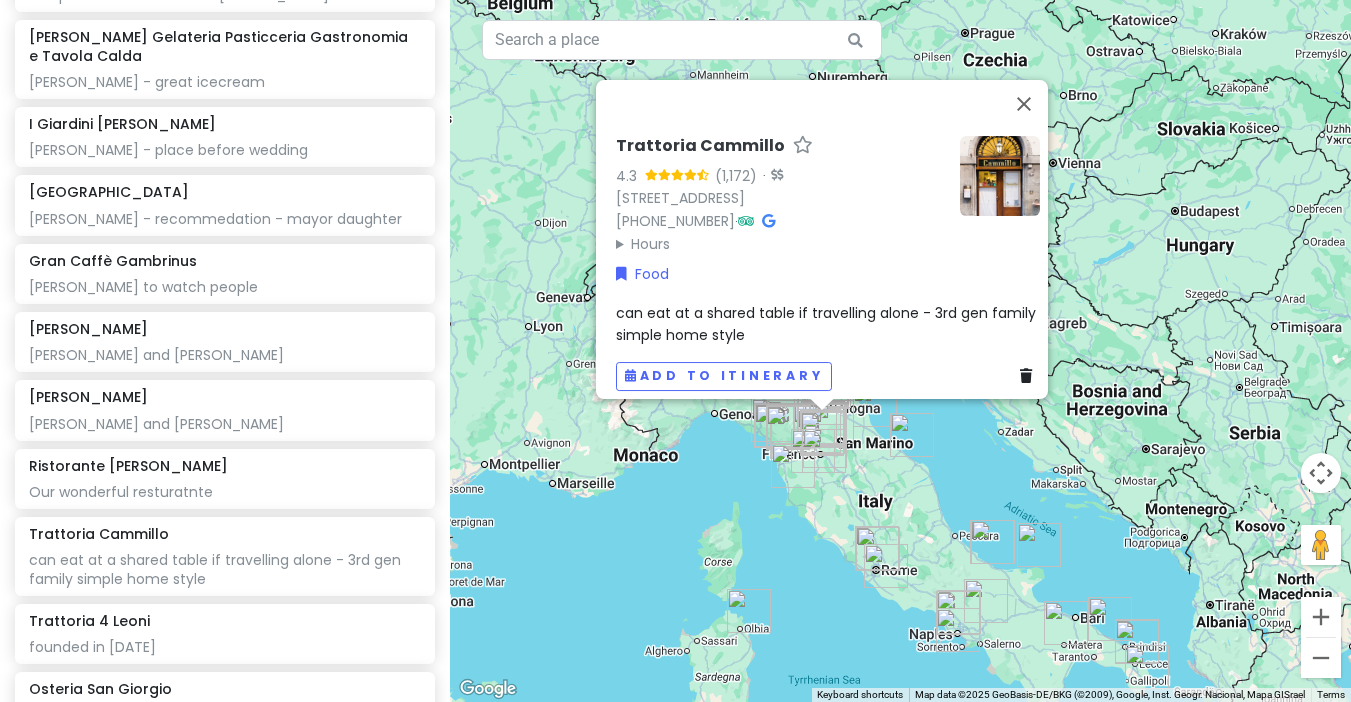 click on "can eat at a shared table if travelling alone - 3rd gen family simple home style" at bounding box center [828, 324] 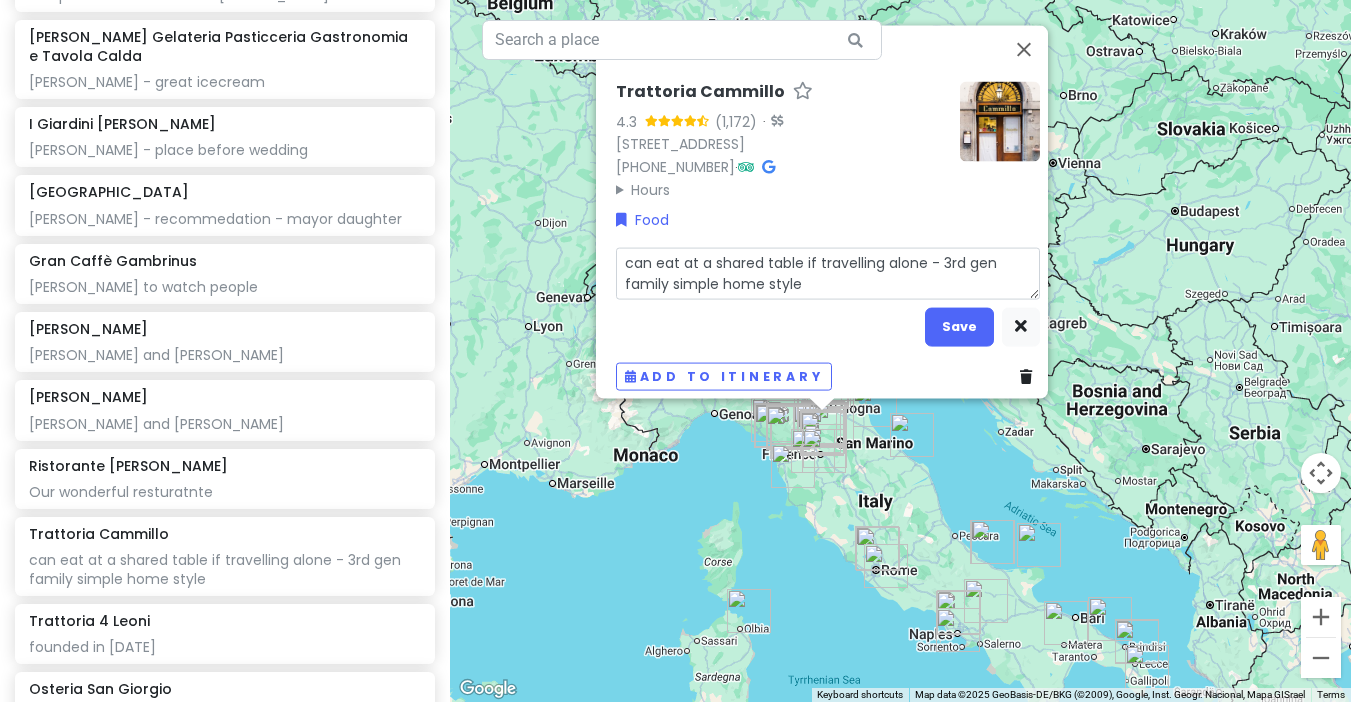 click on "can eat at a shared table if travelling alone - 3rd gen family simple home style" at bounding box center [828, 273] 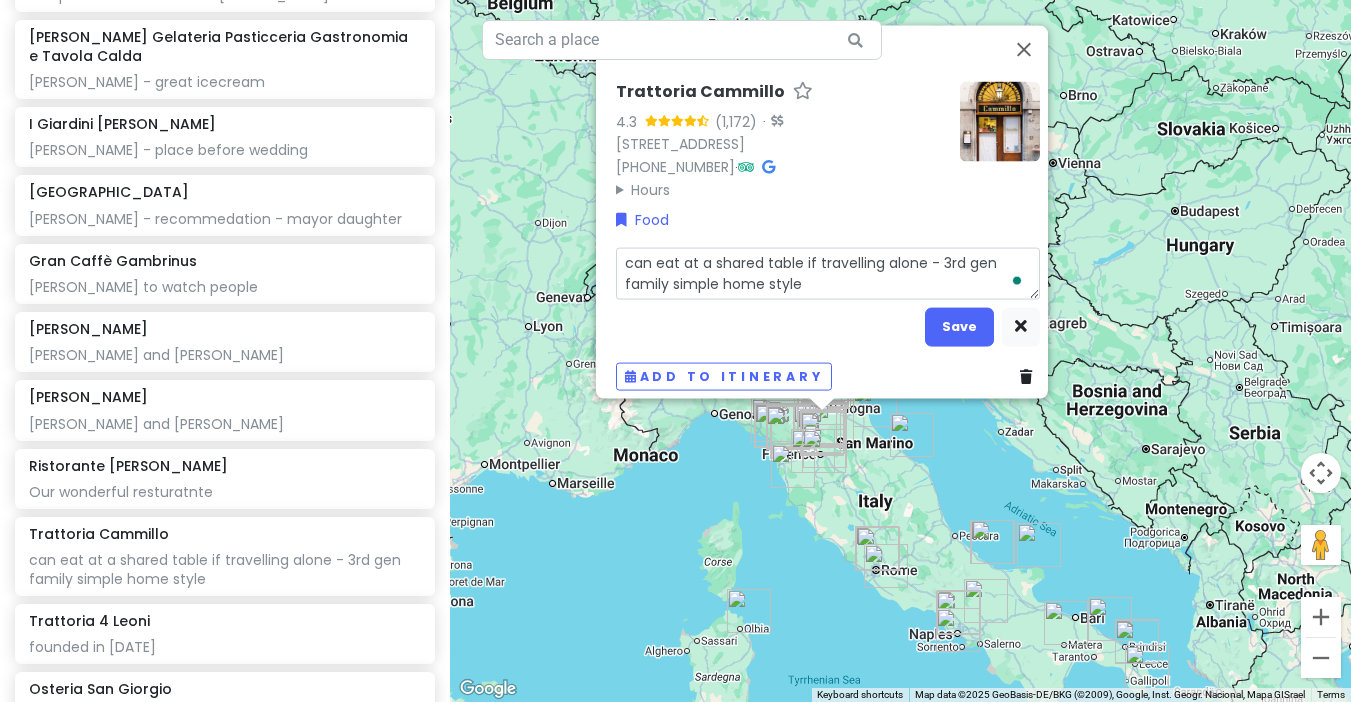 type on "x" 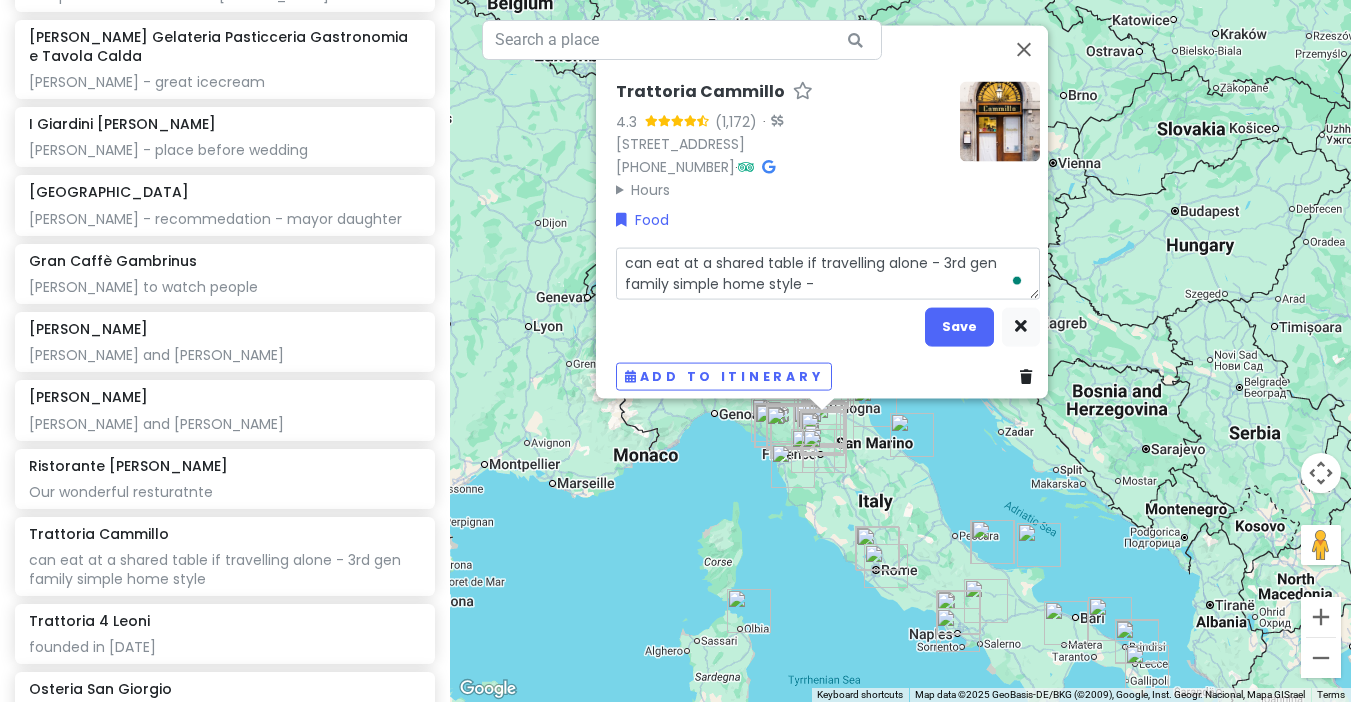 type on "x" 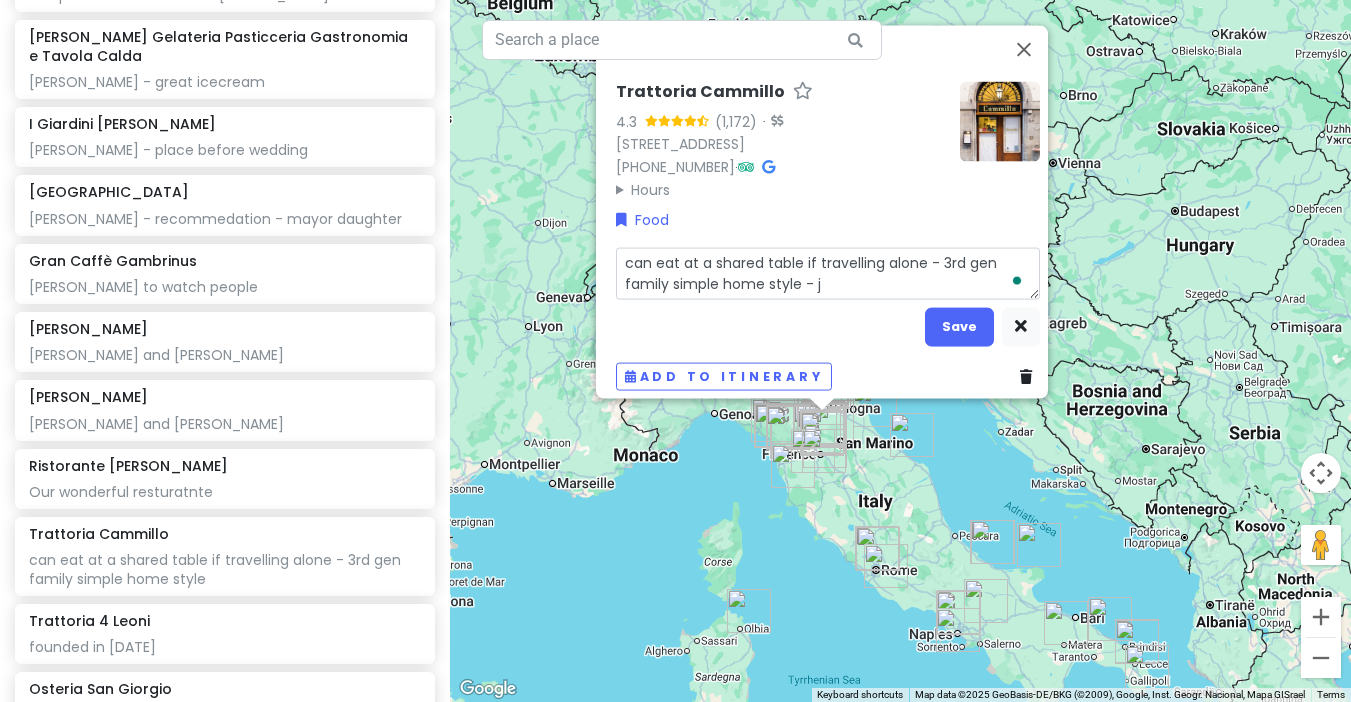 type on "x" 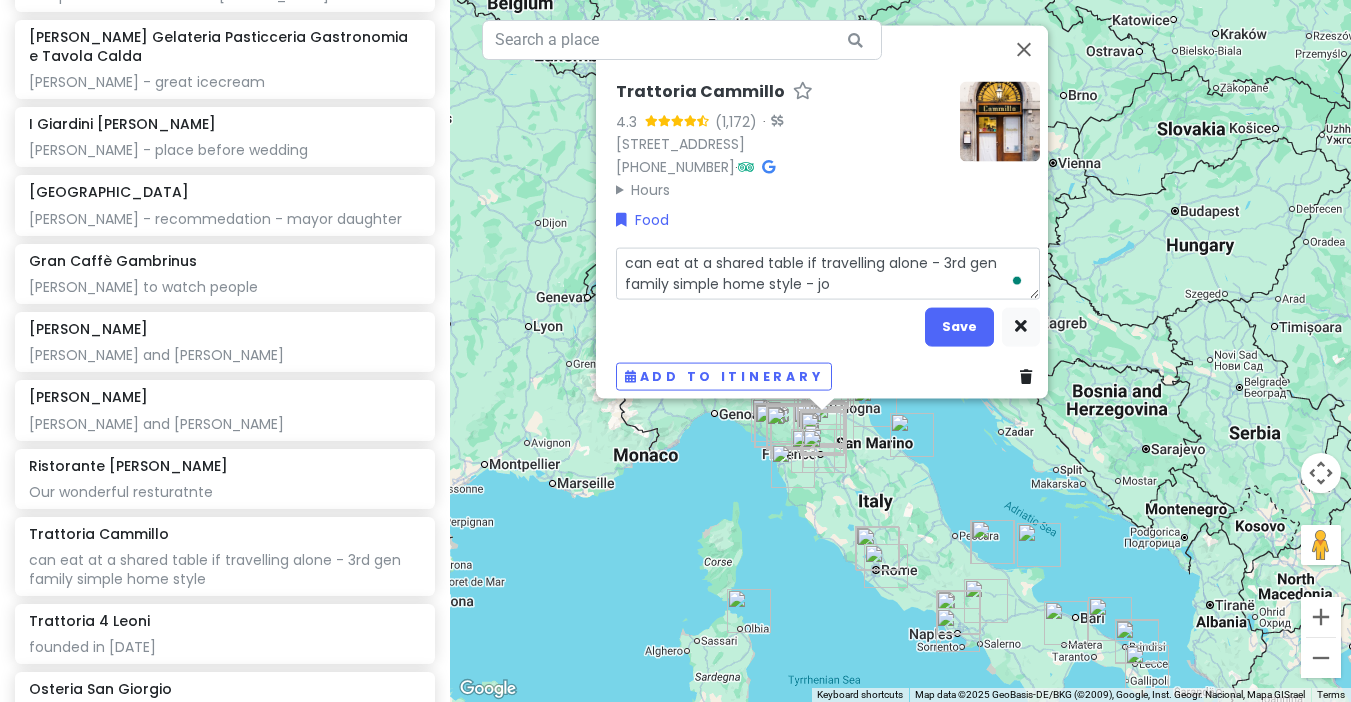 type on "x" 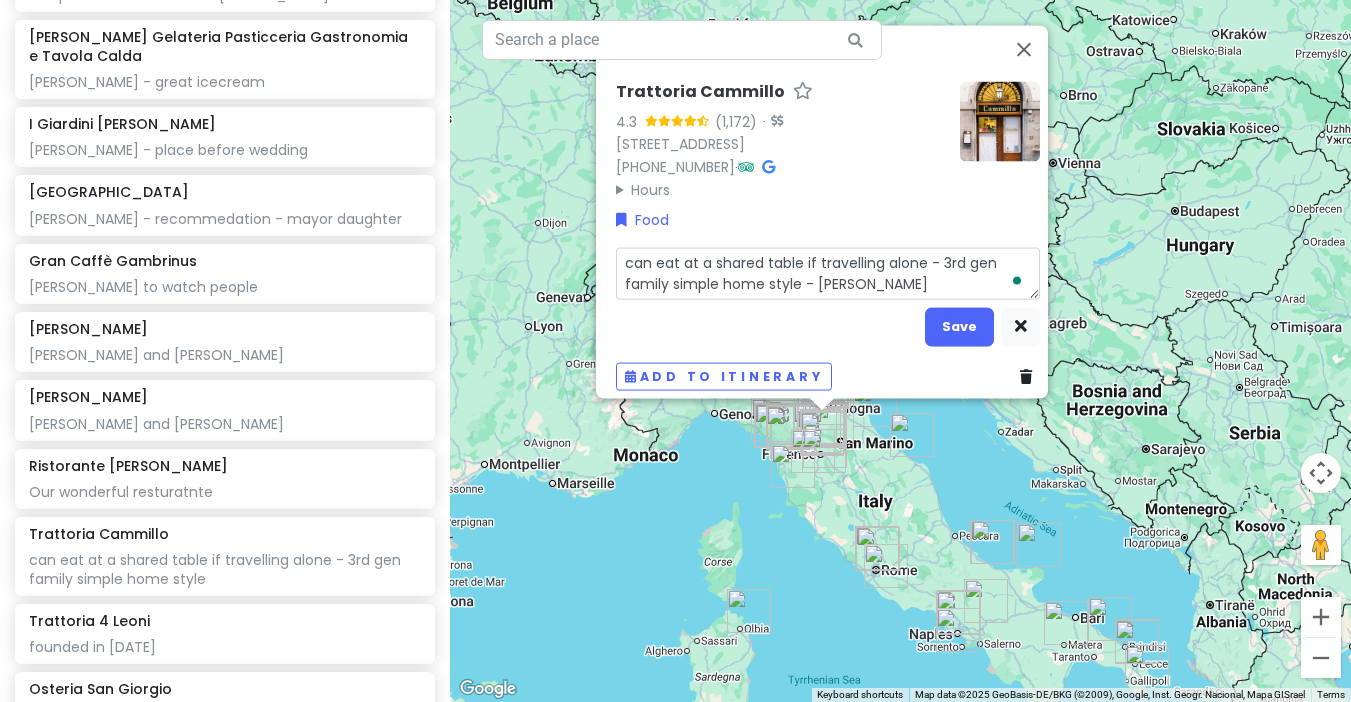 type on "x" 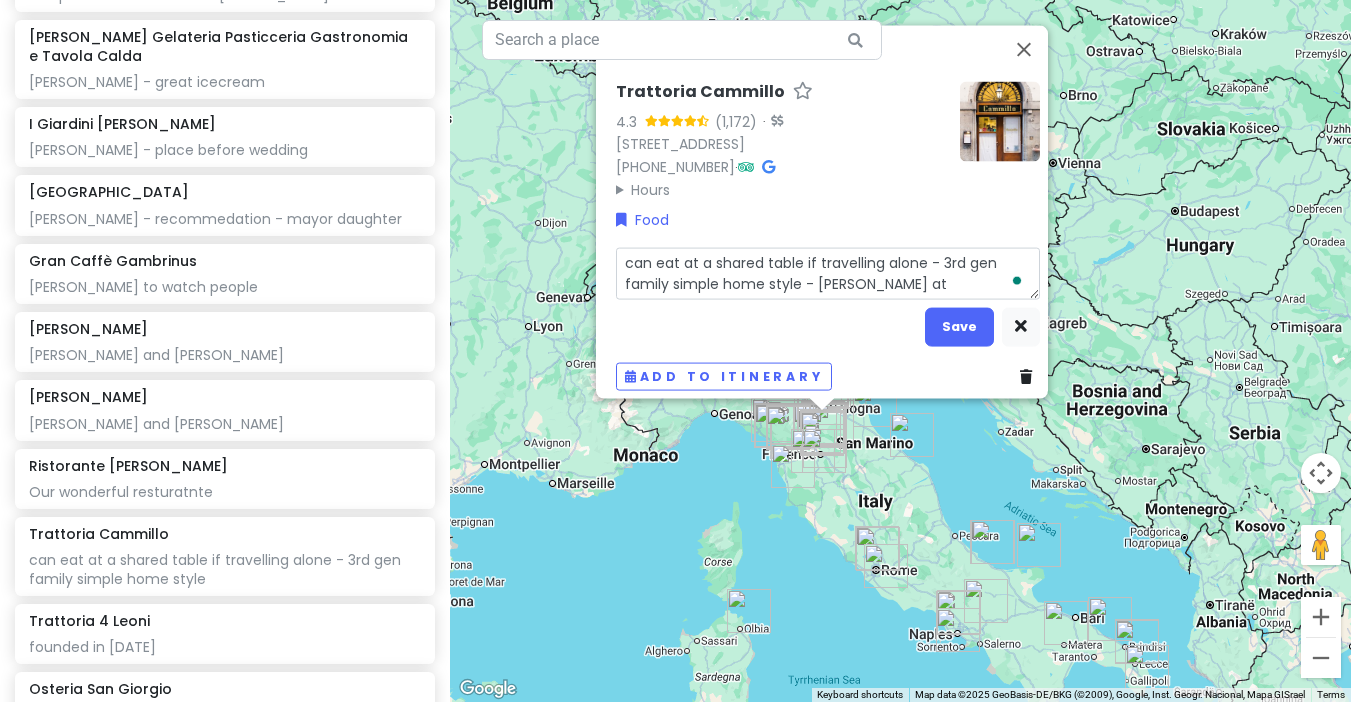 type on "x" 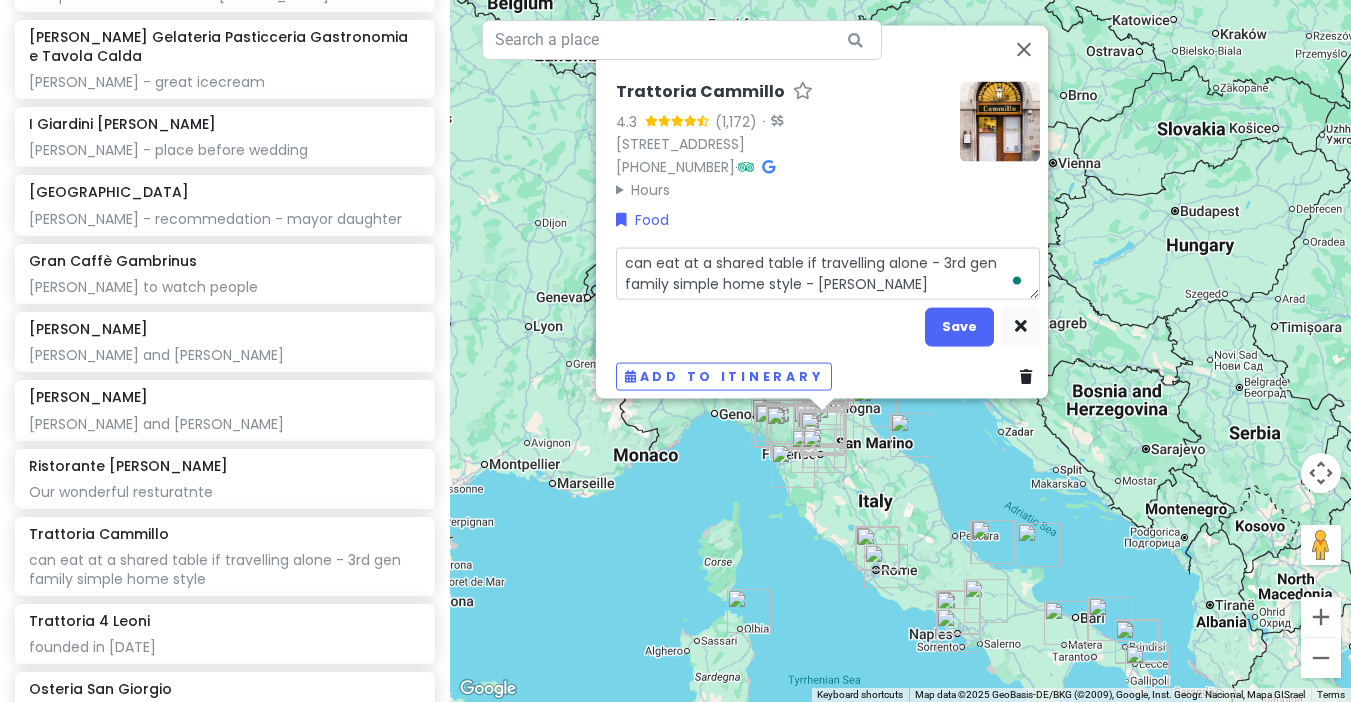 type on "x" 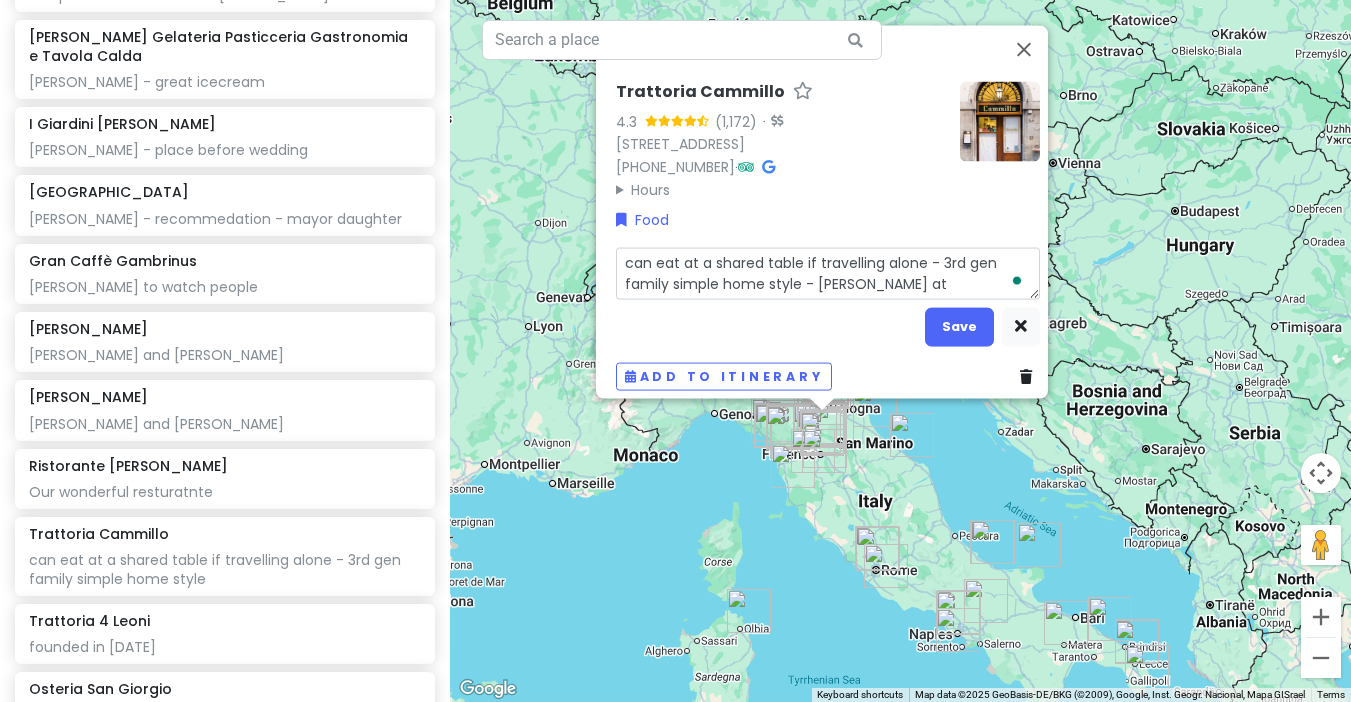 type on "x" 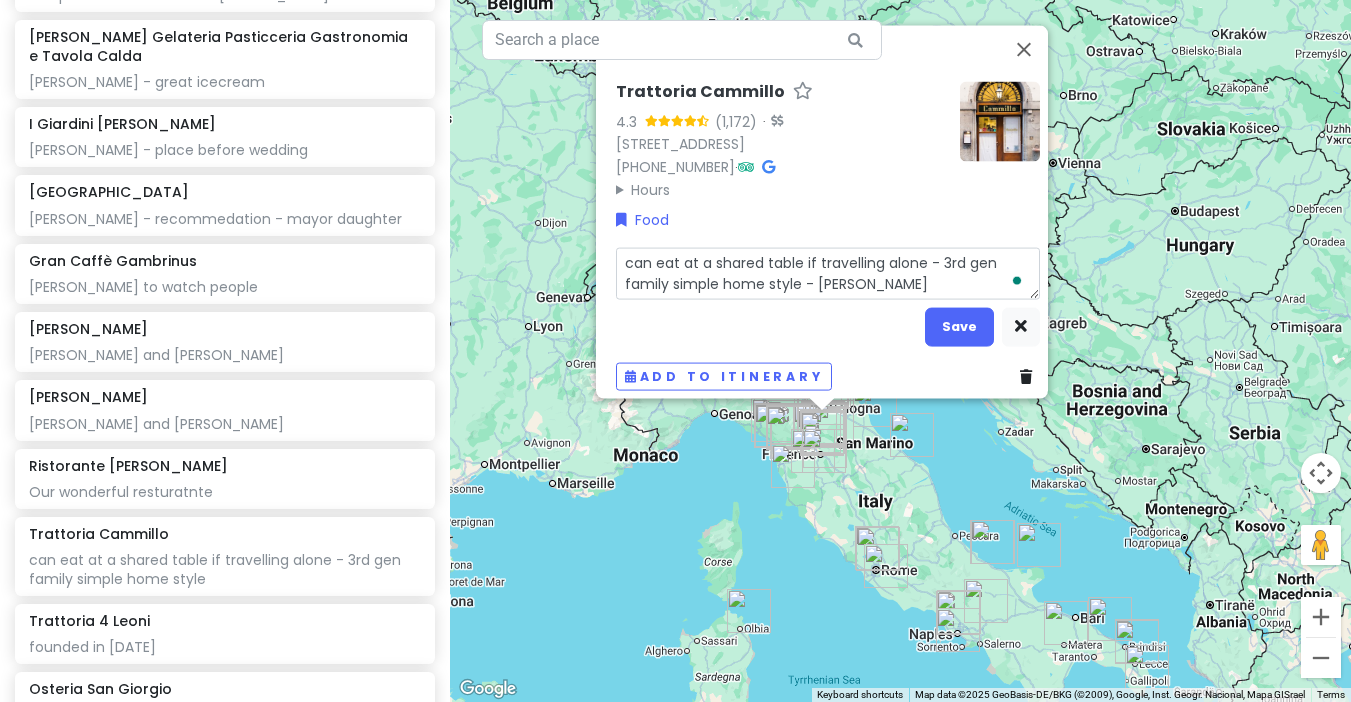 type on "x" 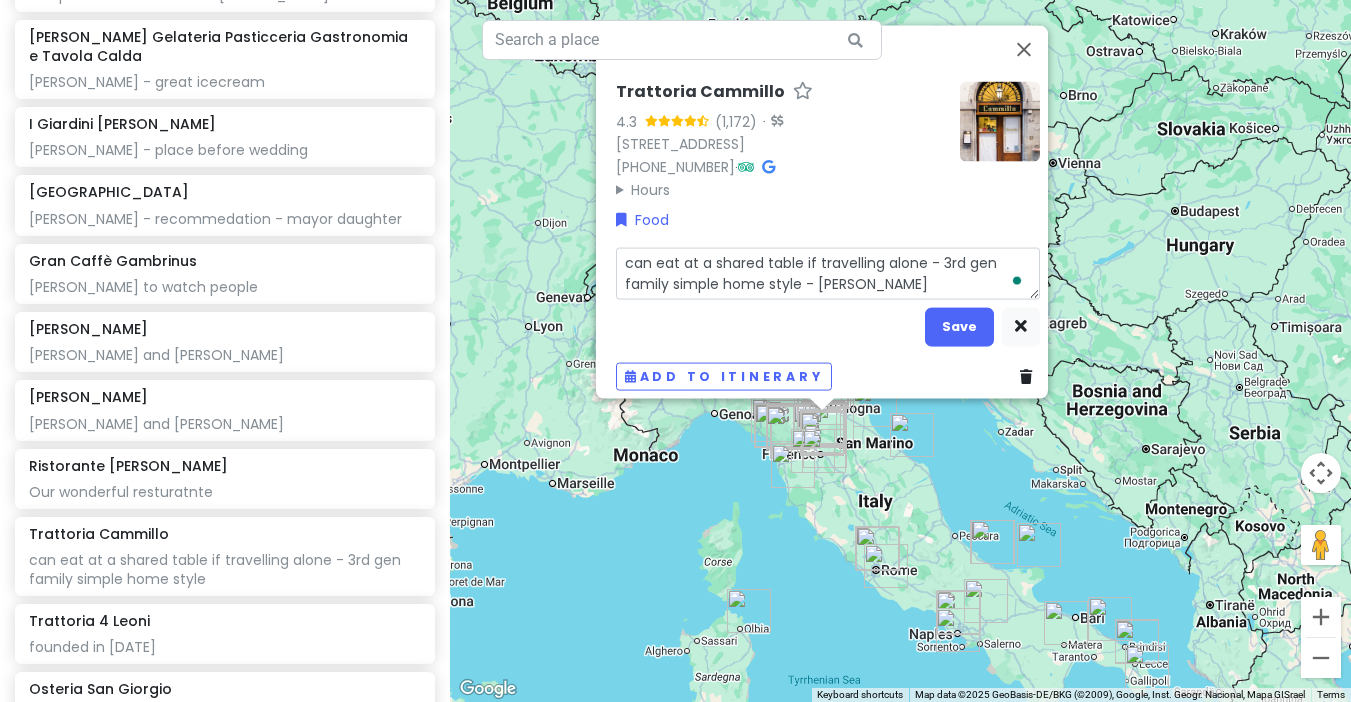 type on "can eat at a shared table if travelling alone - 3rd gen family simple home style - [PERSON_NAME]" 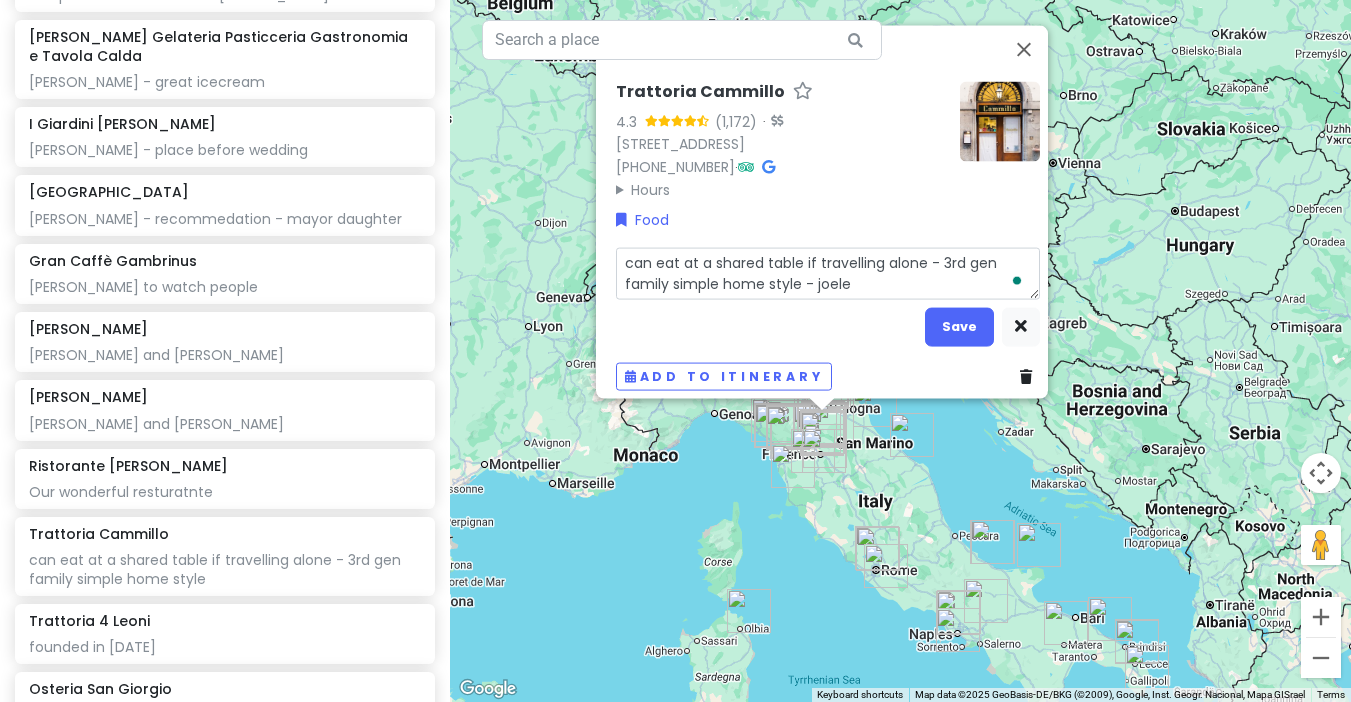 type on "x" 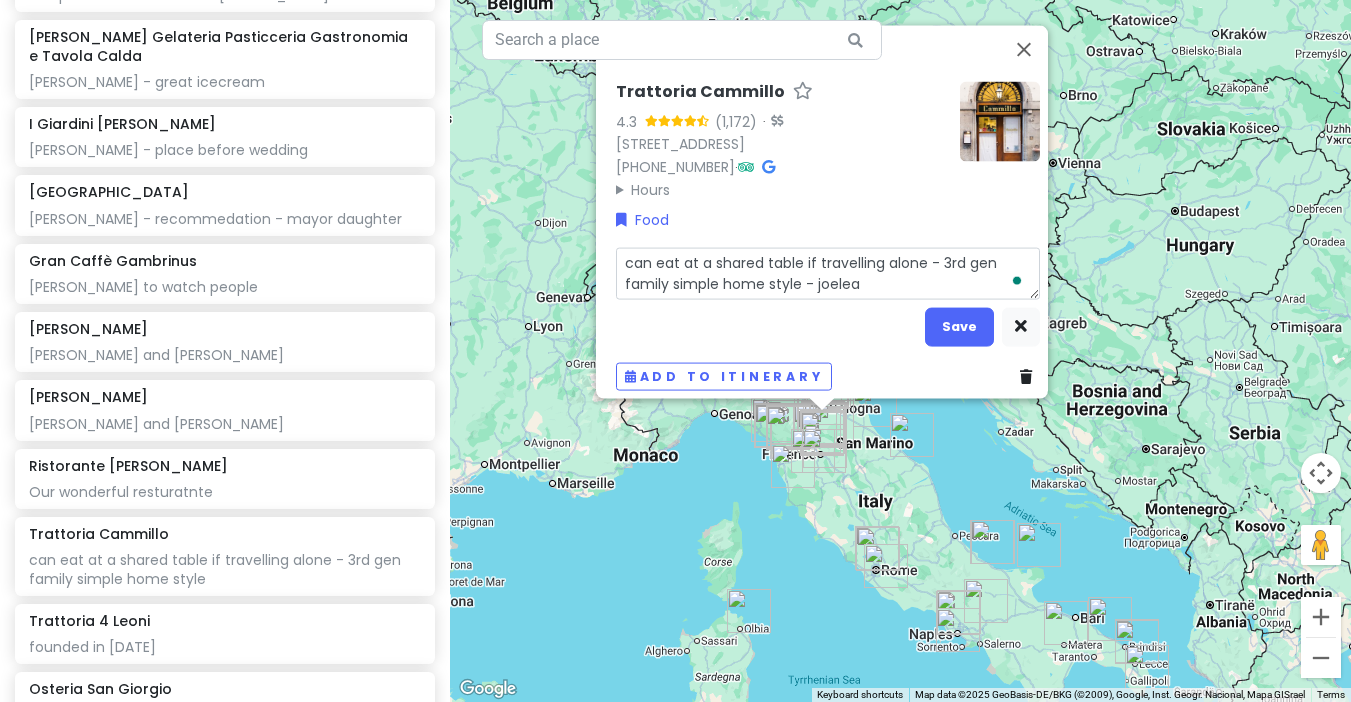 type on "x" 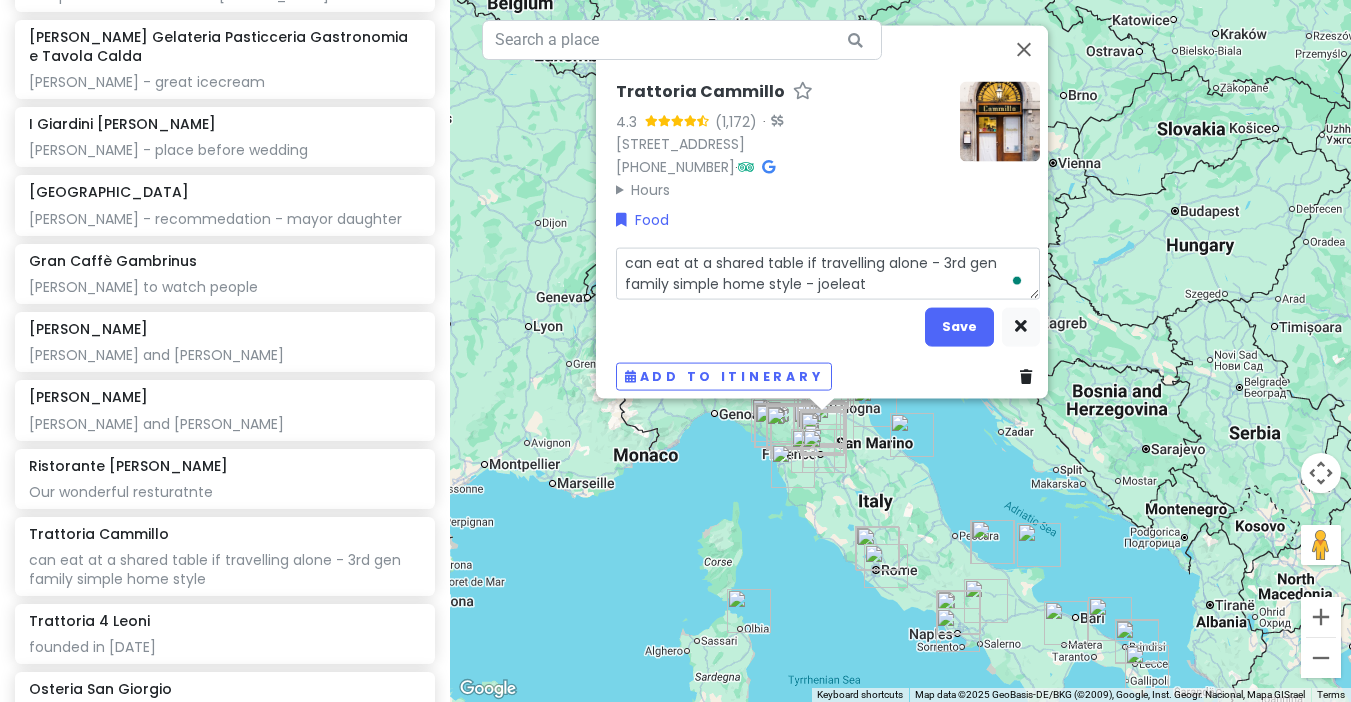 type on "x" 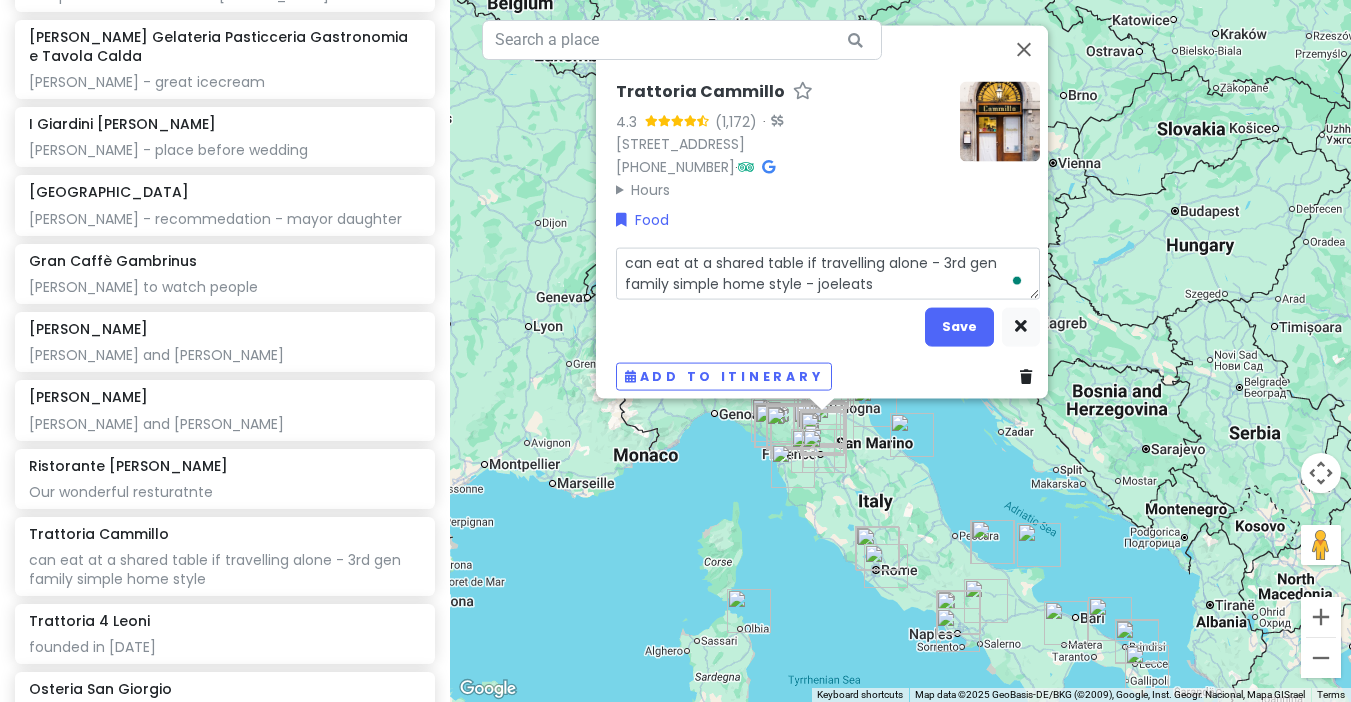 type on "x" 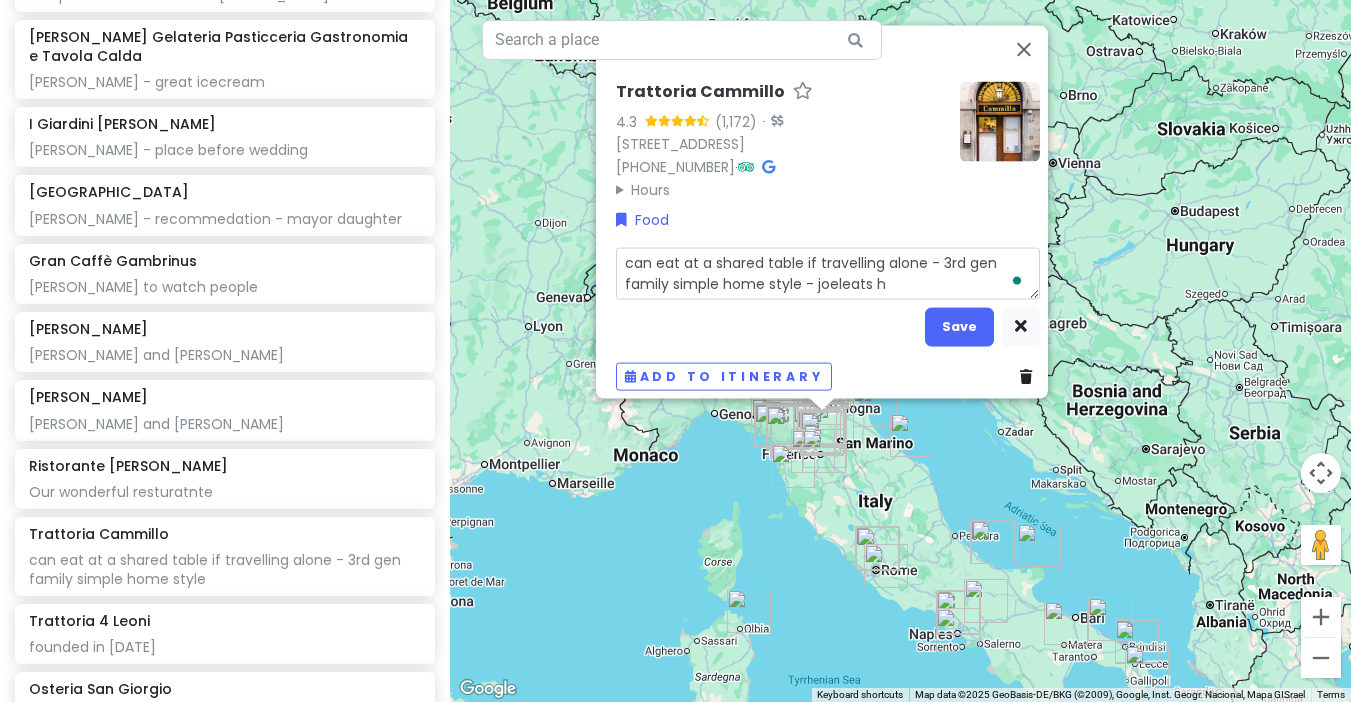 type on "x" 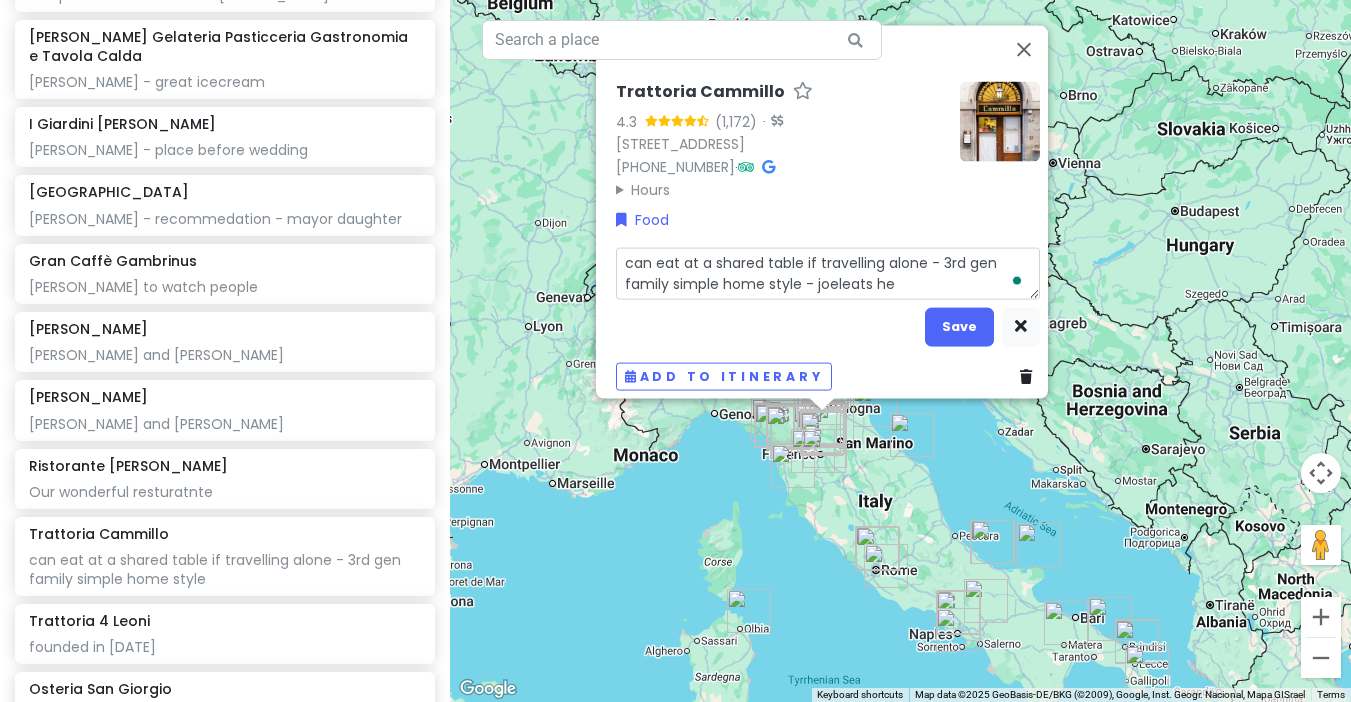 type on "x" 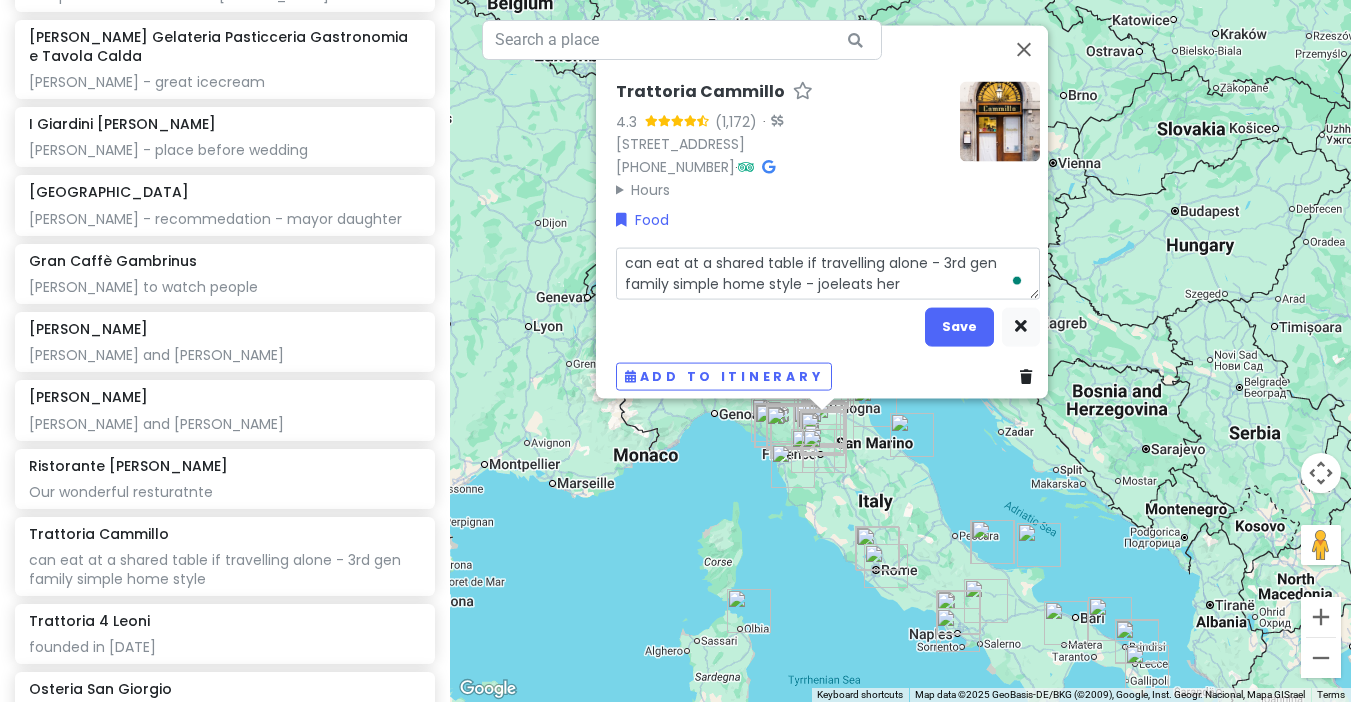 type on "can eat at a shared table if travelling alone - 3rd gen family simple home style - joeleats here" 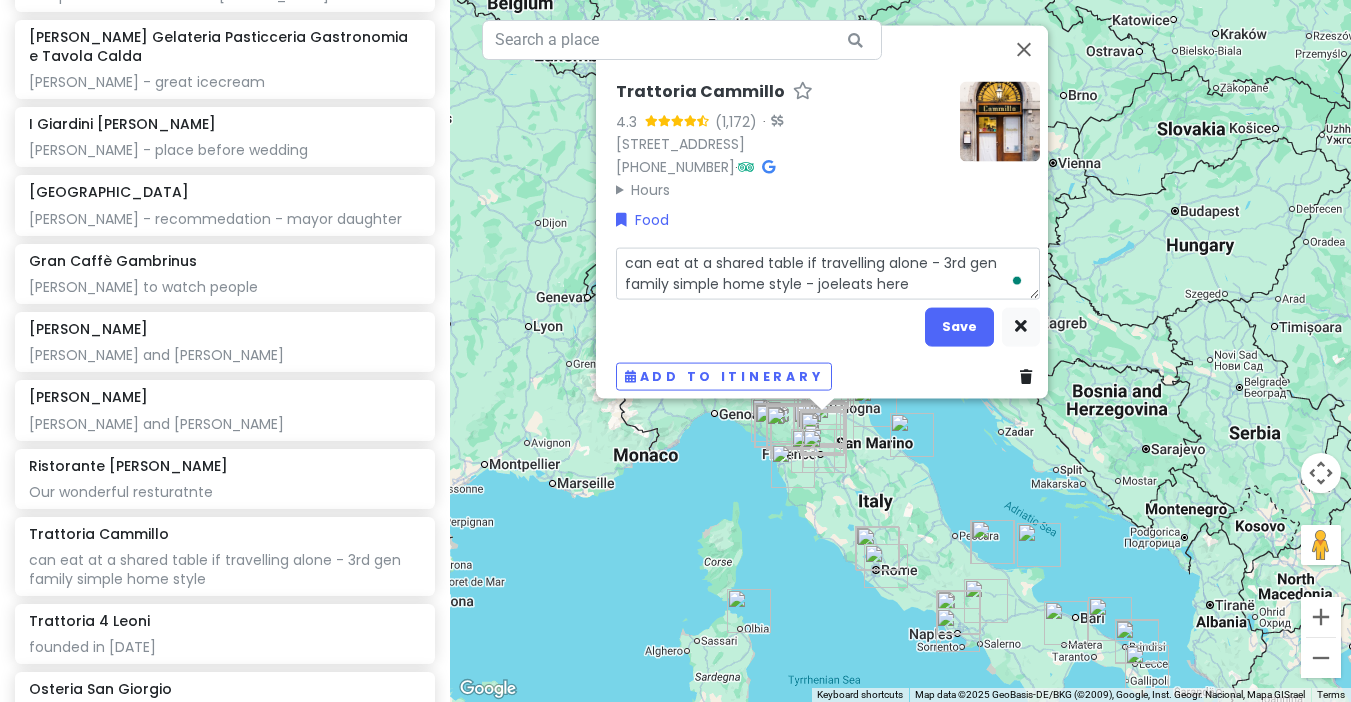 type on "x" 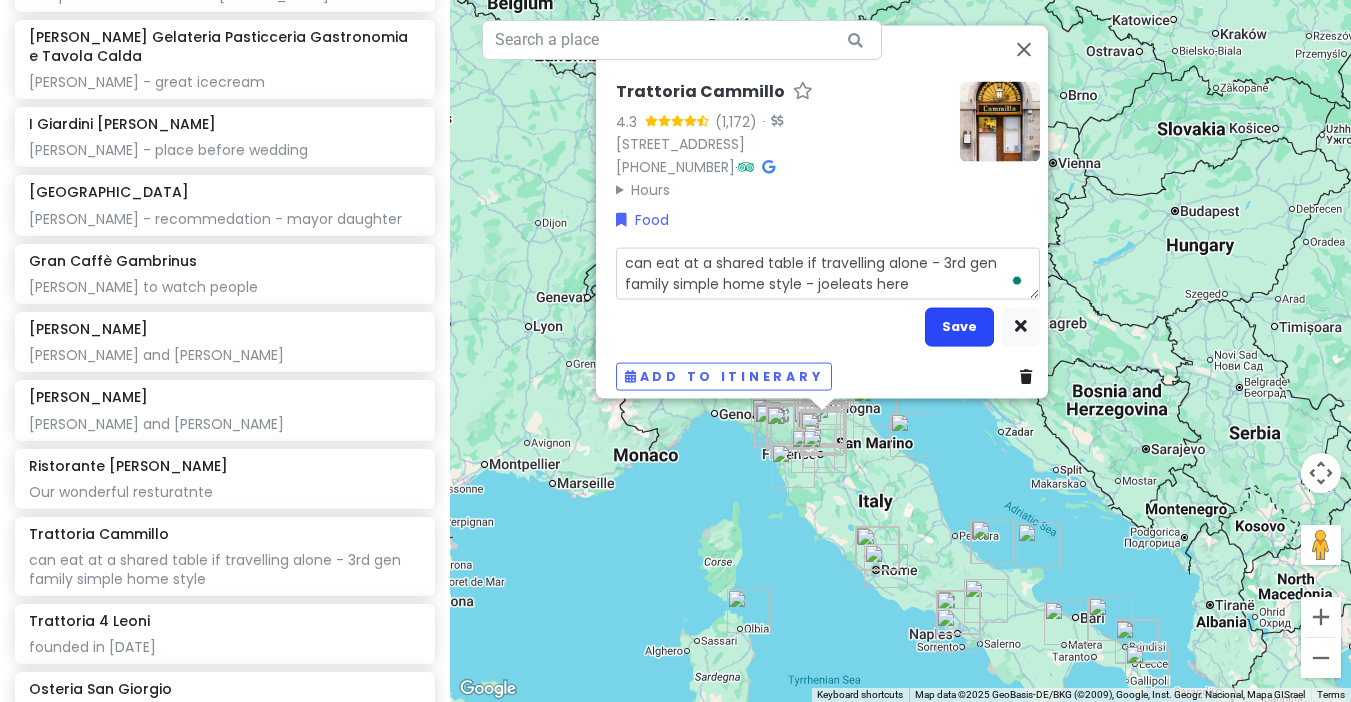 type on "can eat at a shared table if travelling alone - 3rd gen family simple home style - joeleats here" 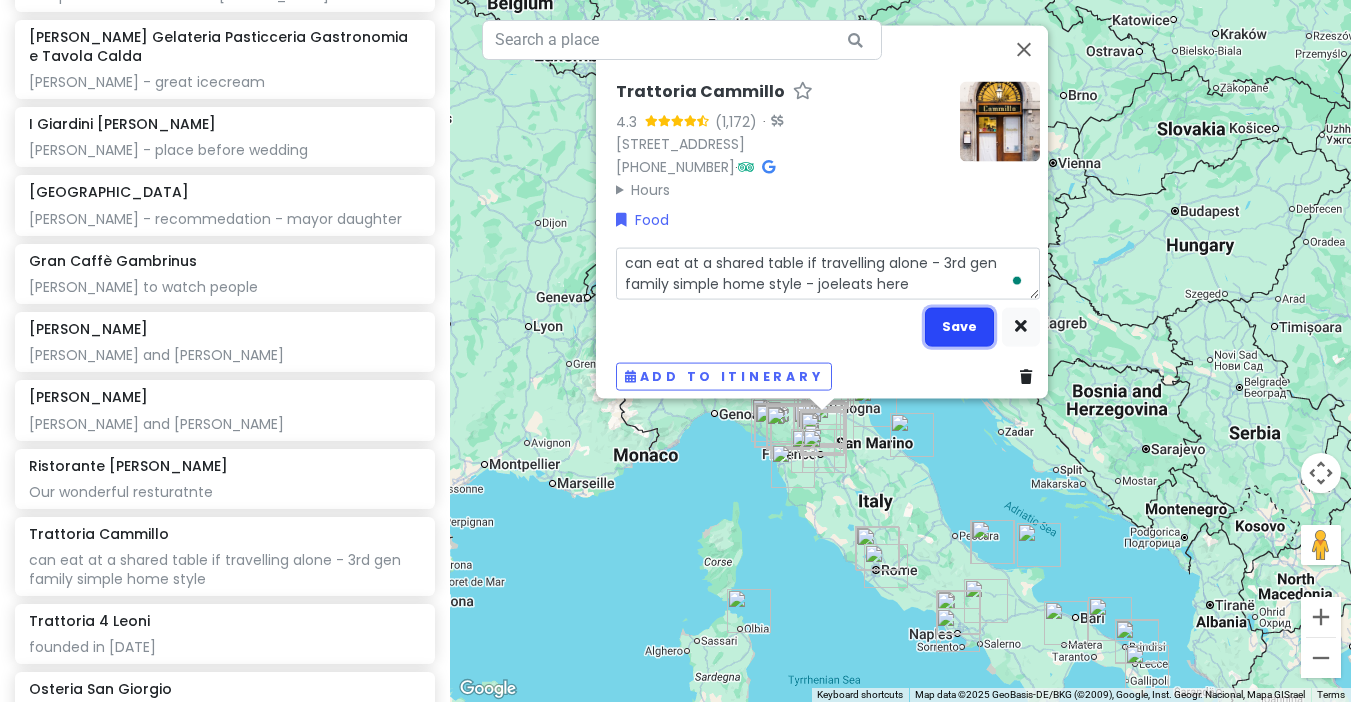 click on "Save" at bounding box center (959, 326) 